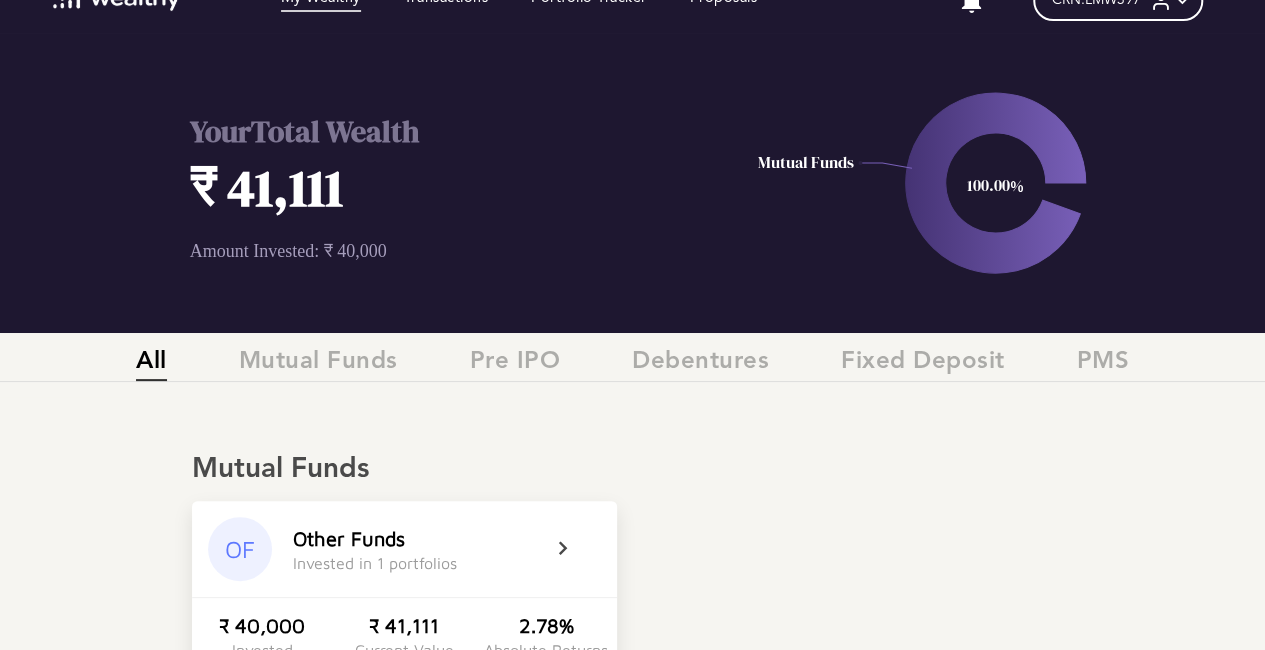 scroll, scrollTop: 0, scrollLeft: 0, axis: both 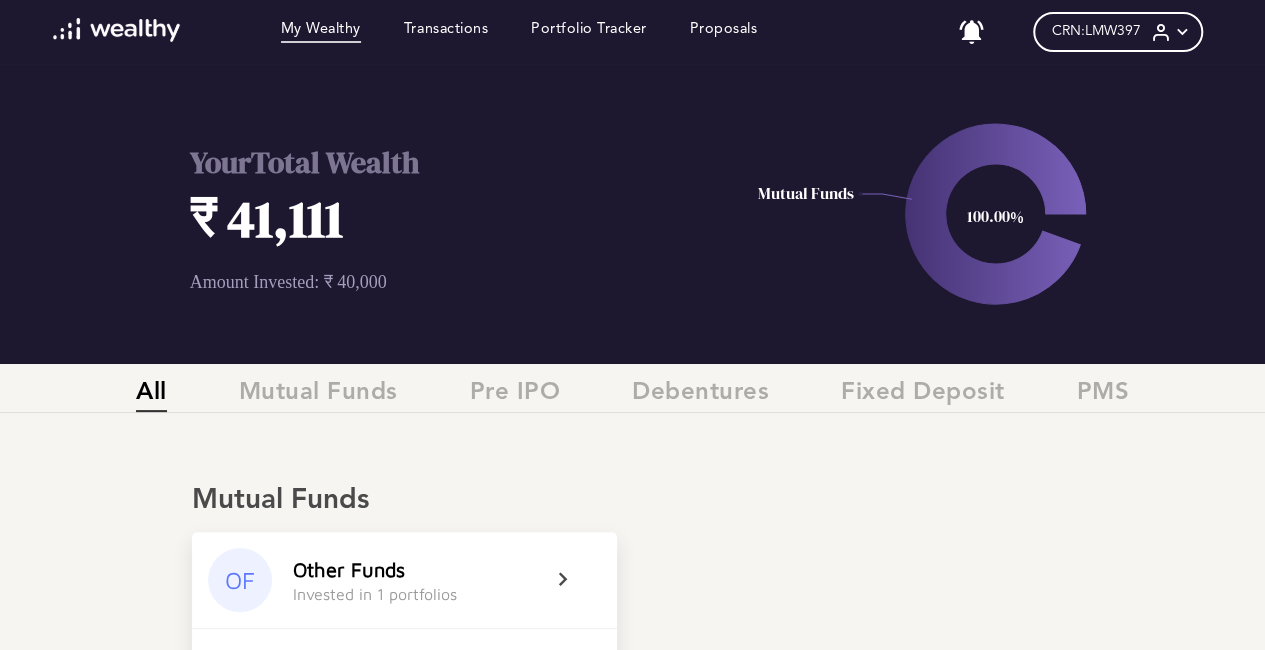 click on "₹ 41,111" at bounding box center (459, 218) 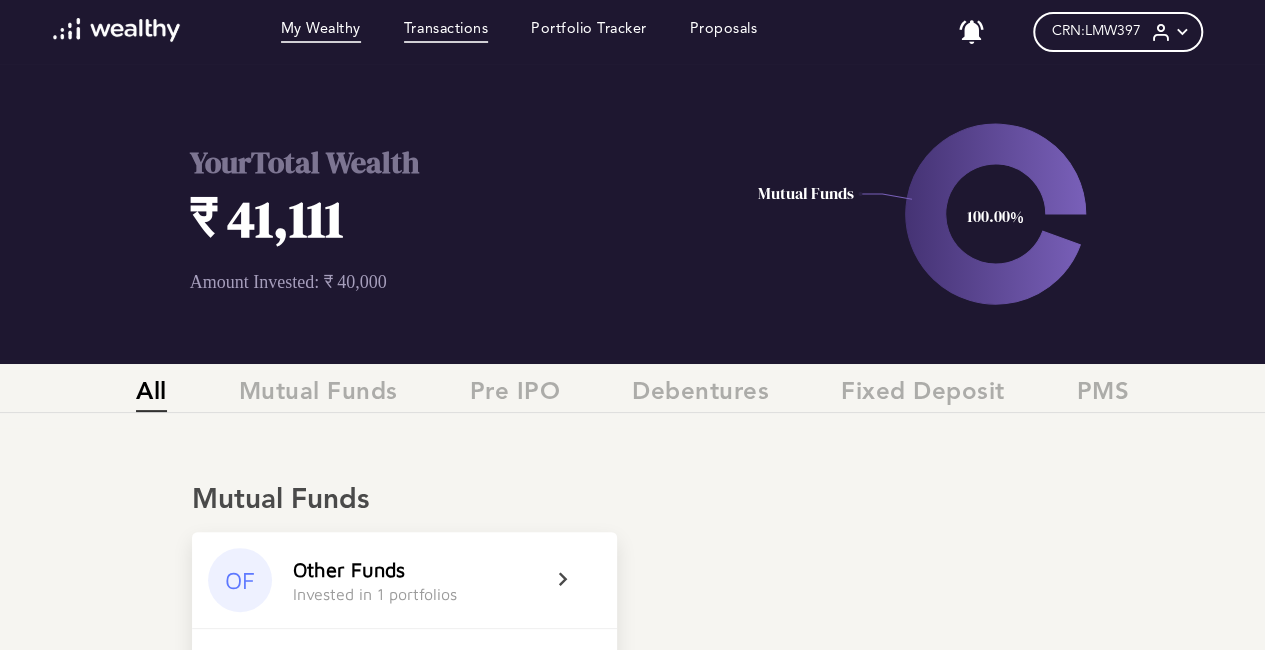 click on "Transactions" at bounding box center [446, 32] 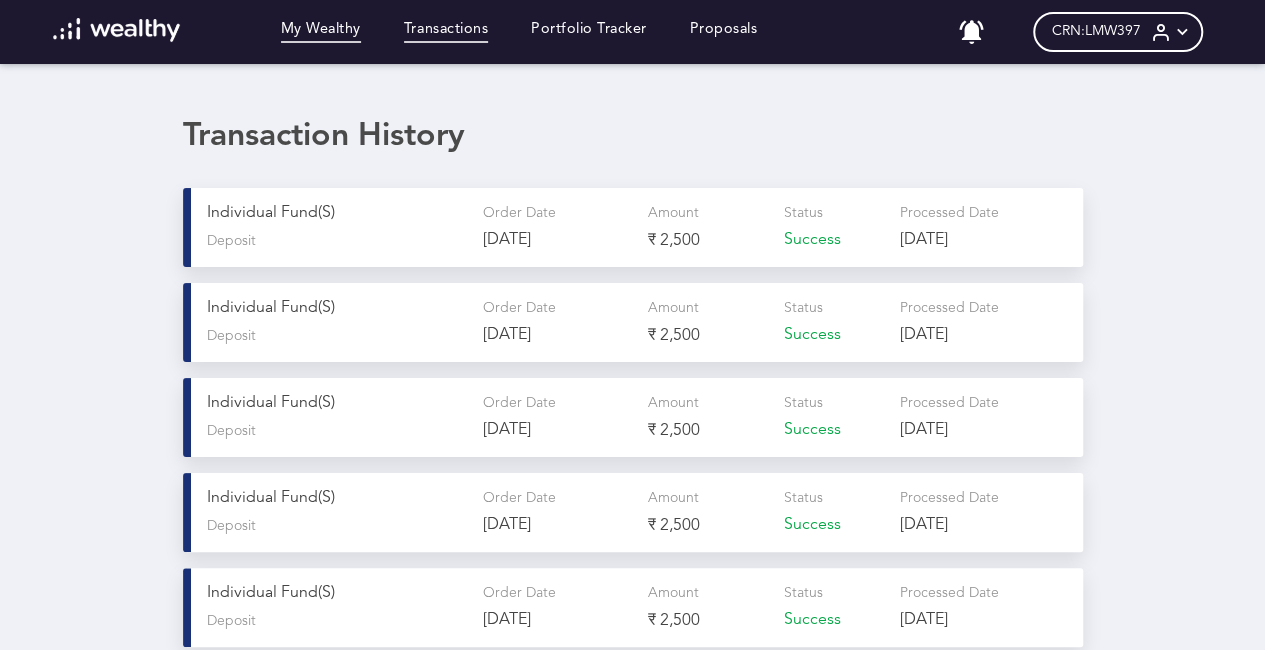 click on "My Wealthy" at bounding box center (321, 32) 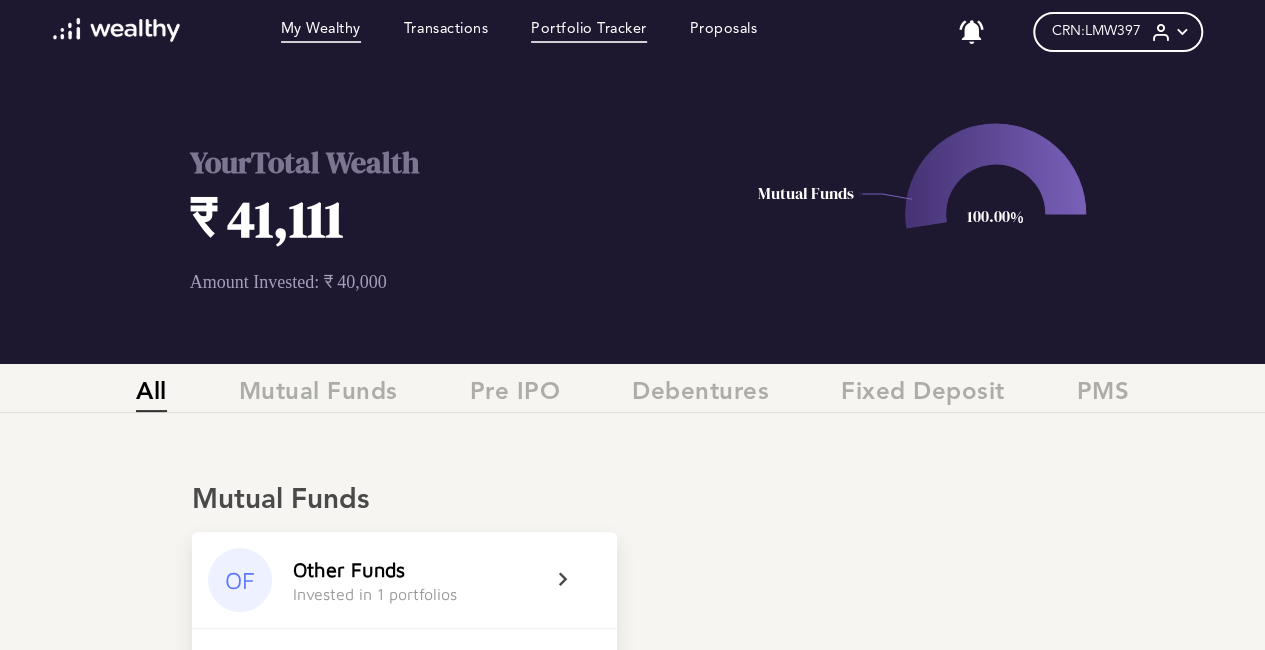 click on "Portfolio Tracker" at bounding box center [589, 32] 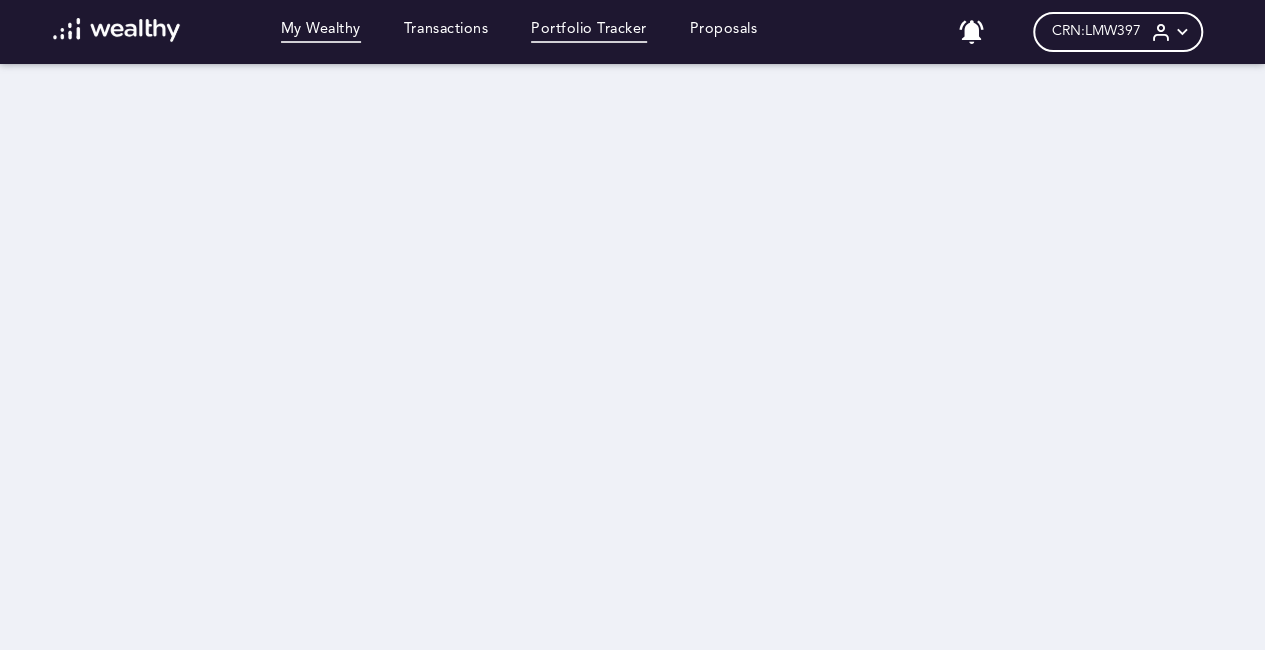 click on "My Wealthy" at bounding box center (321, 32) 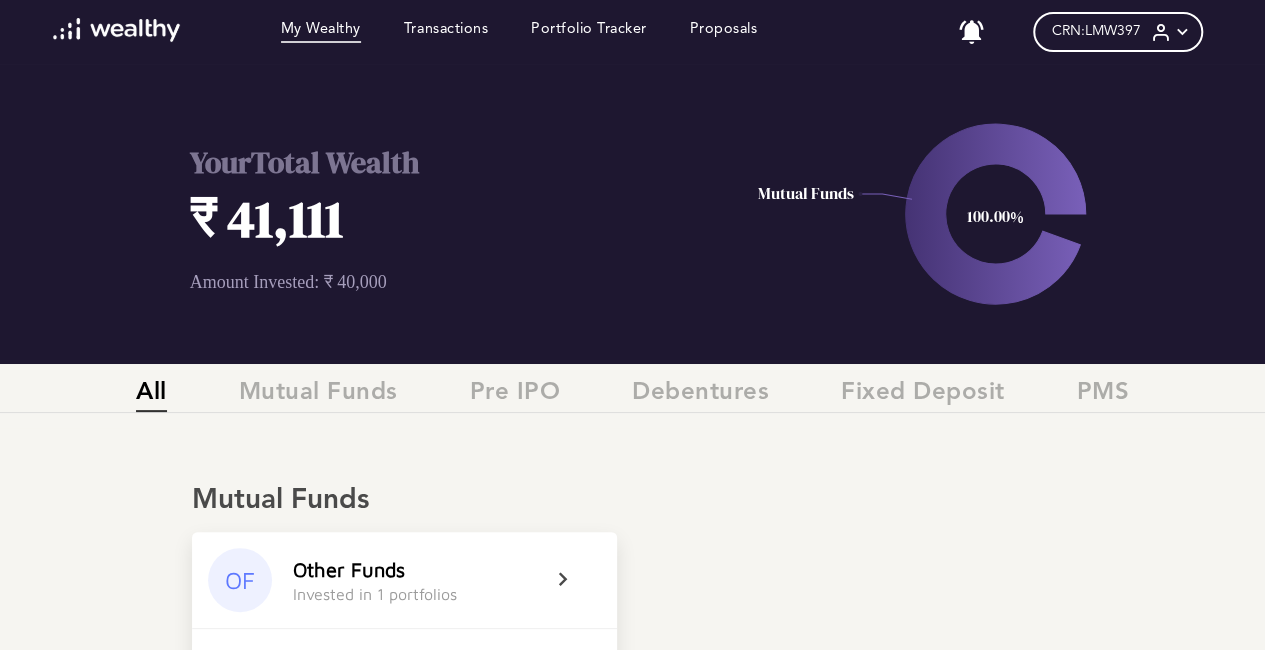 click on "100.00%" at bounding box center [995, 216] 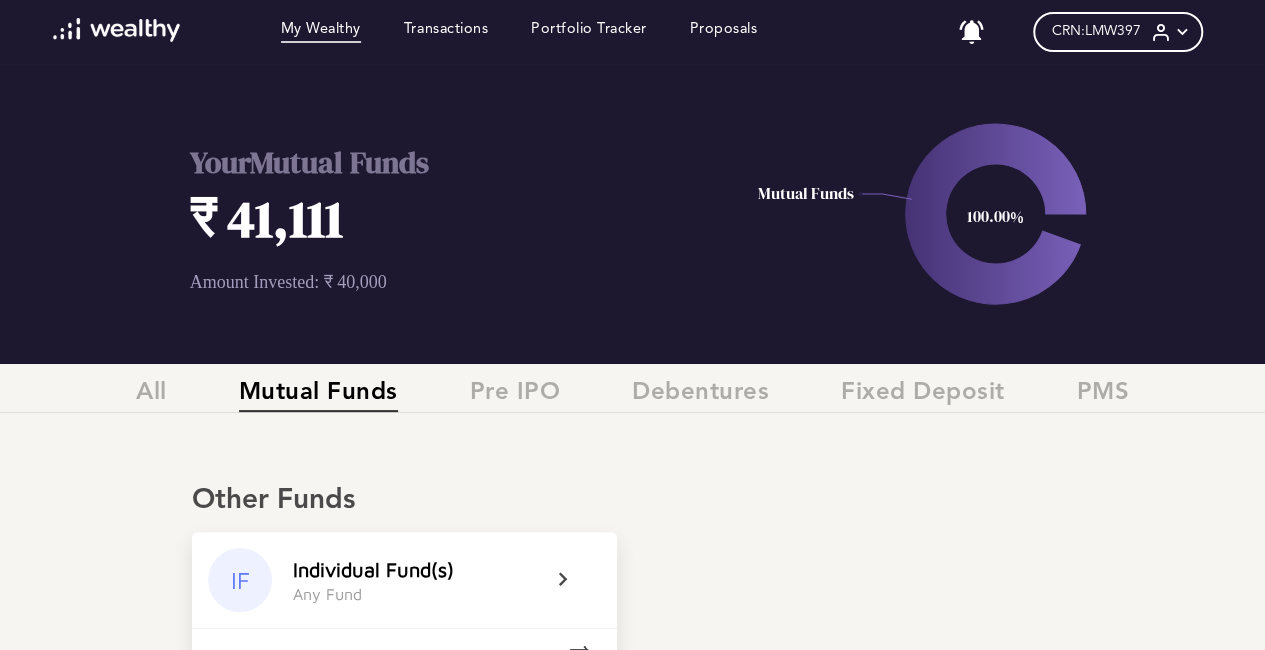 click at bounding box center (996, 214) 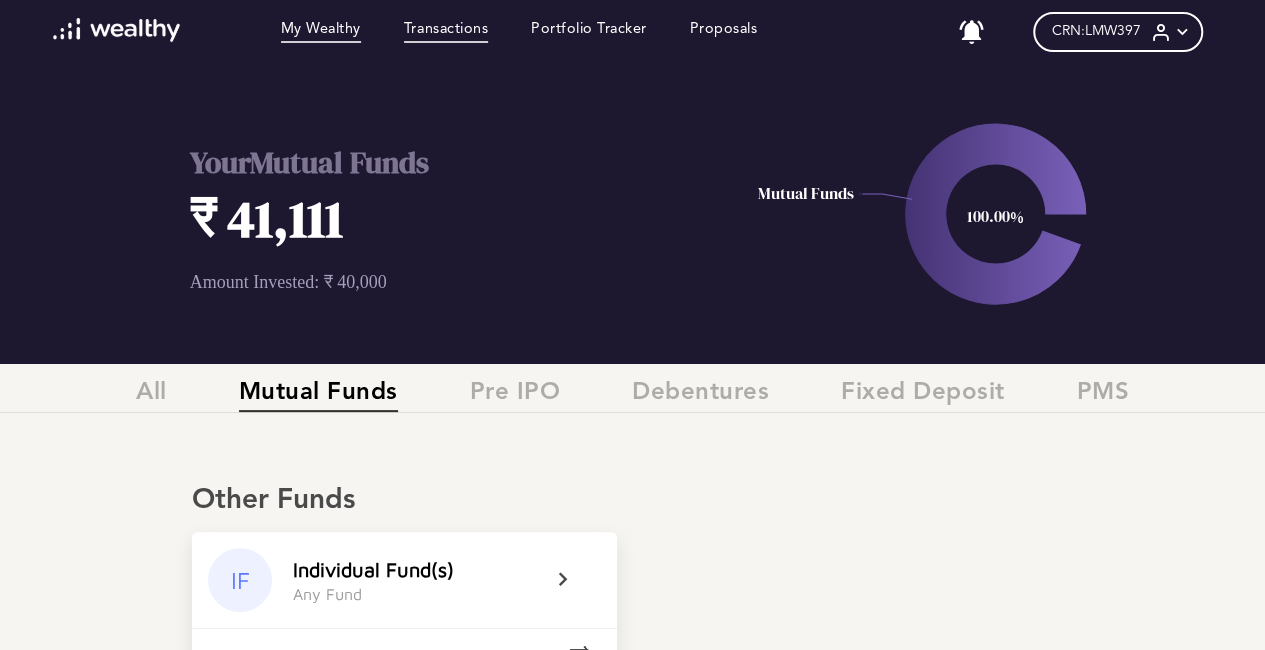 click on "Transactions" at bounding box center [446, 32] 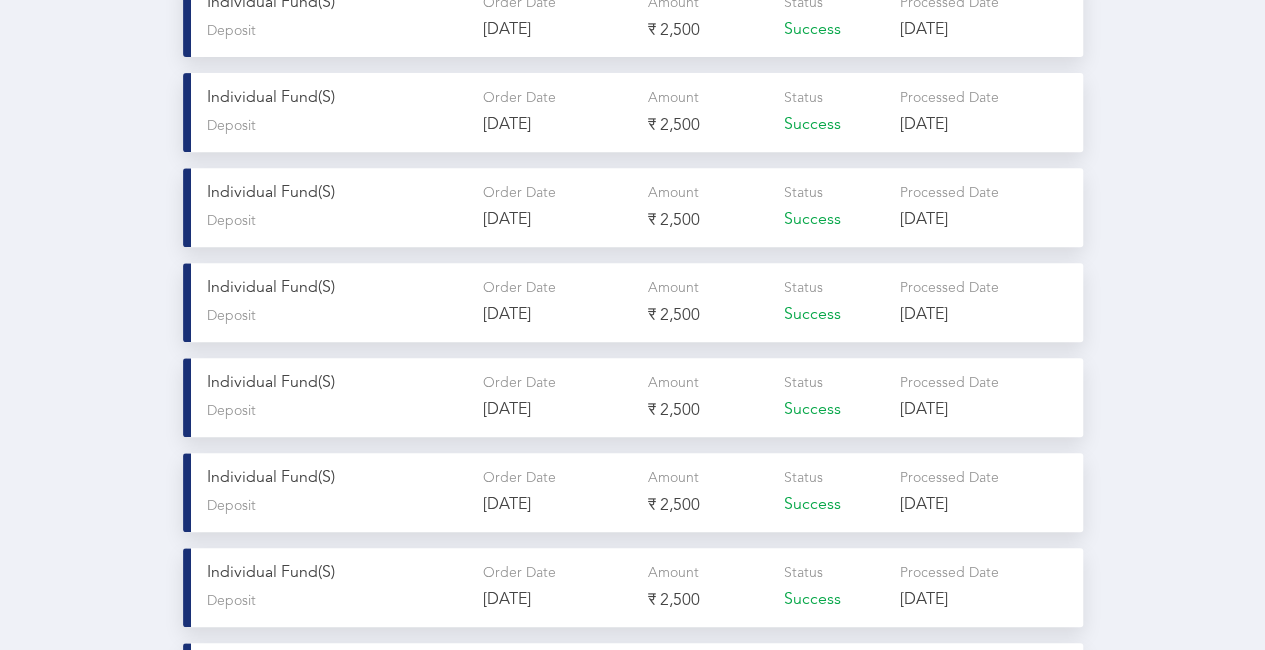 scroll, scrollTop: 0, scrollLeft: 0, axis: both 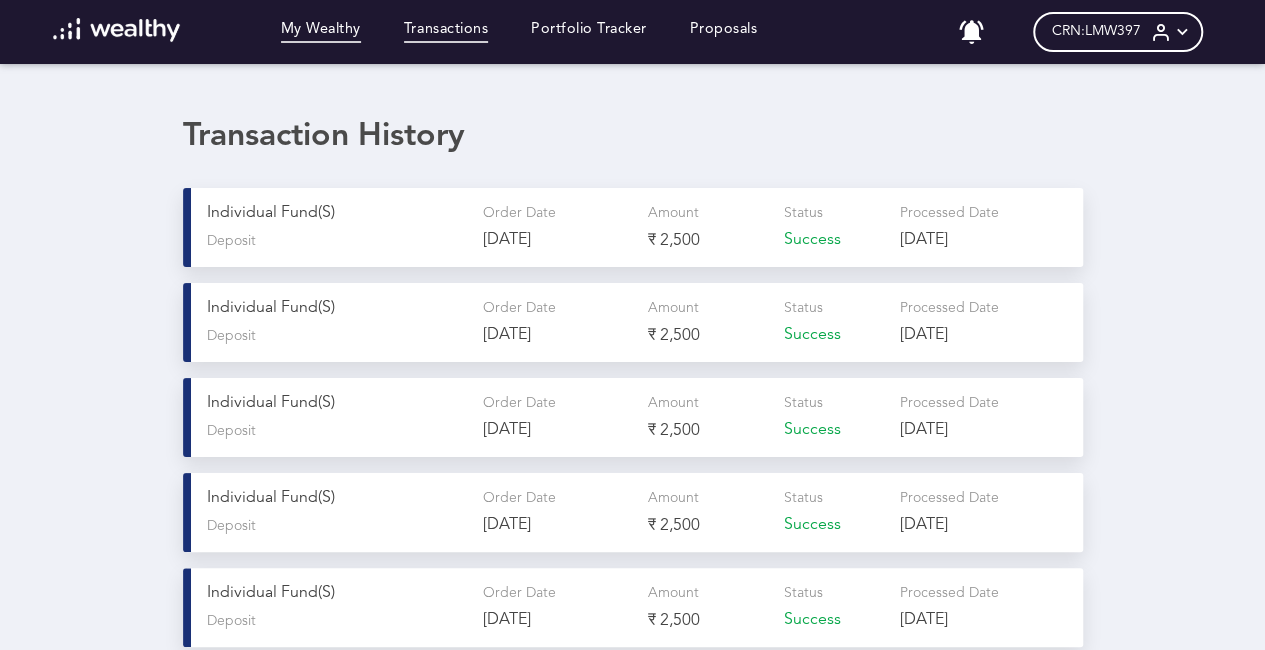 click on "My Wealthy" at bounding box center (321, 32) 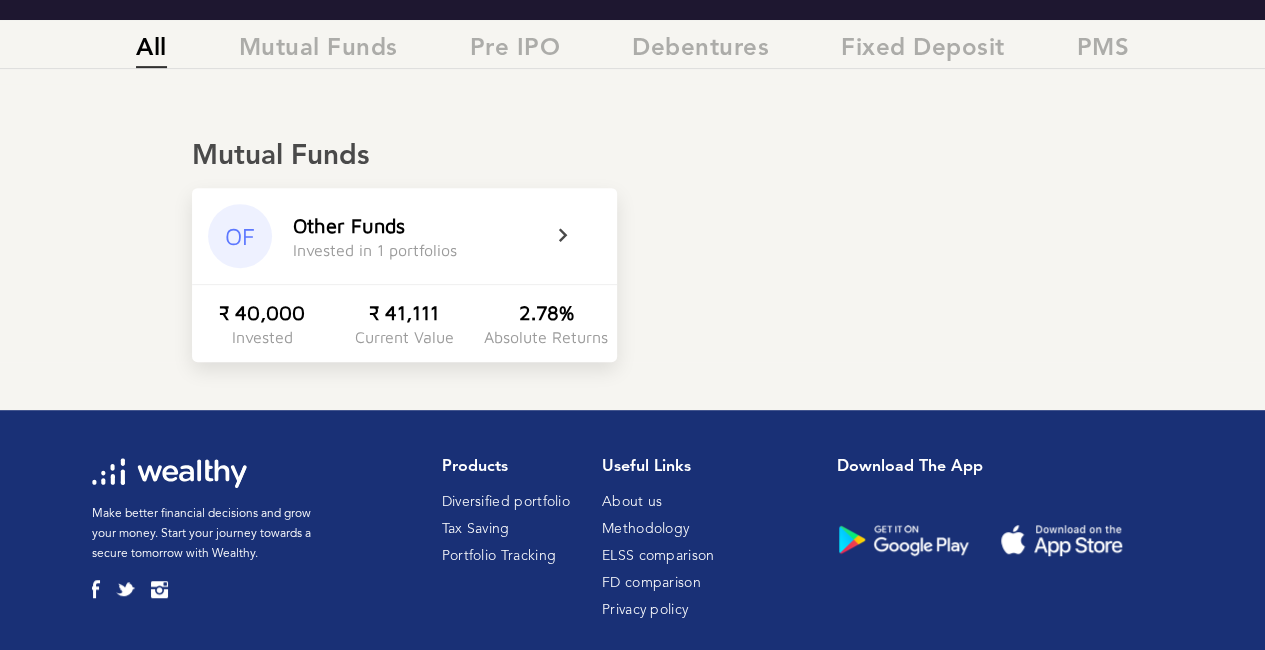scroll, scrollTop: 372, scrollLeft: 0, axis: vertical 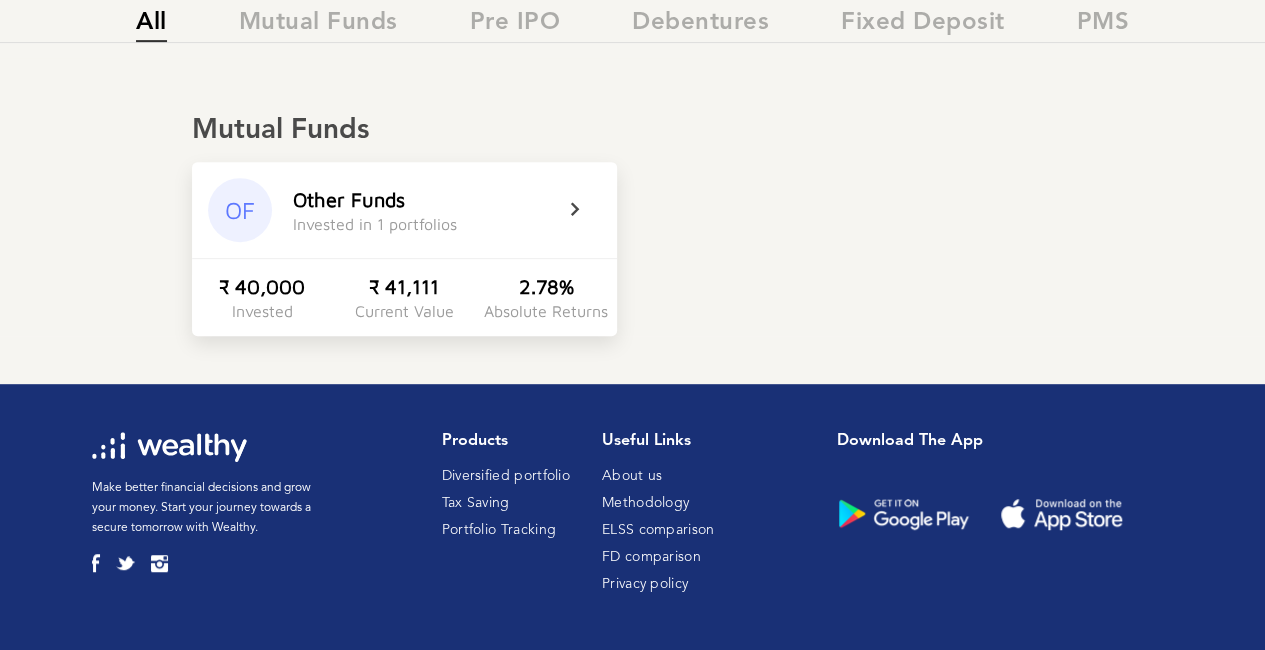 click at bounding box center [588, 210] 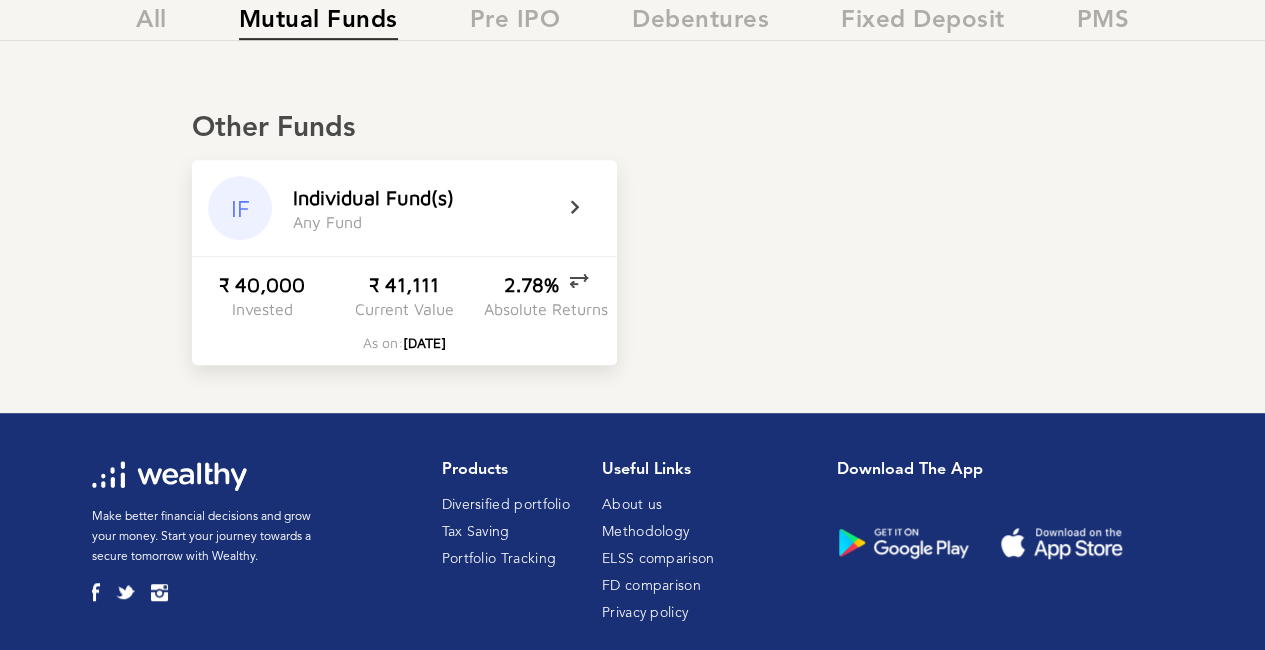 click on "Absolute Returns" at bounding box center (546, 309) 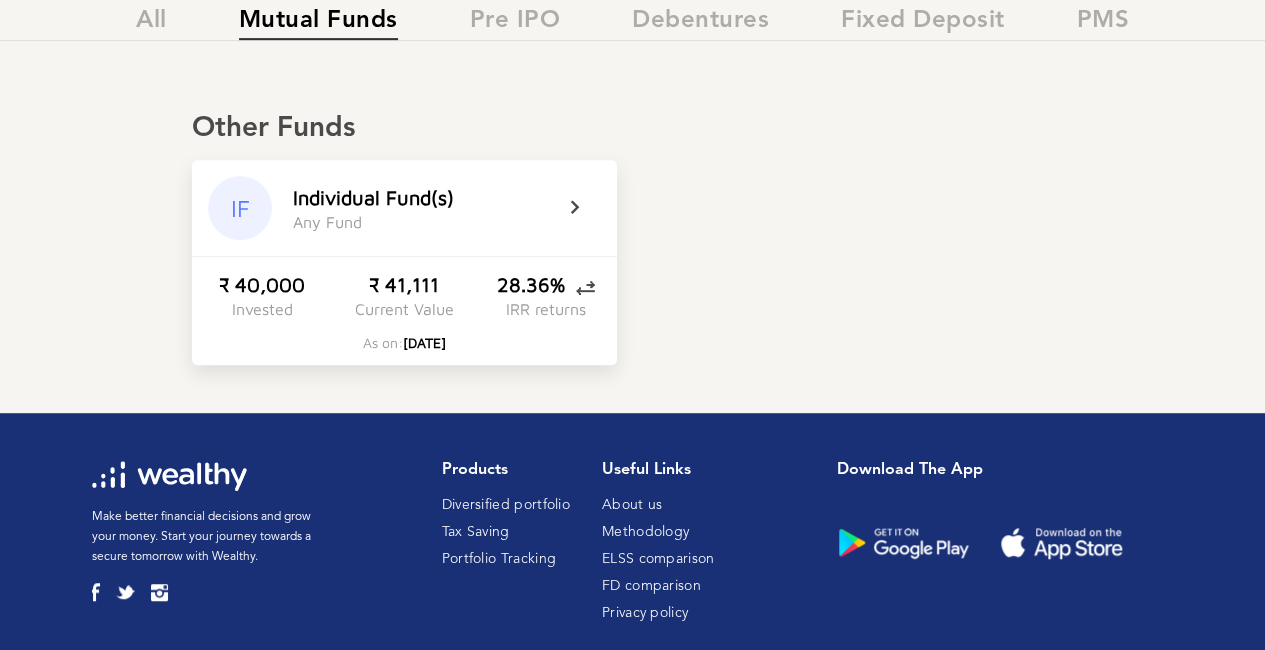 click at bounding box center (588, 208) 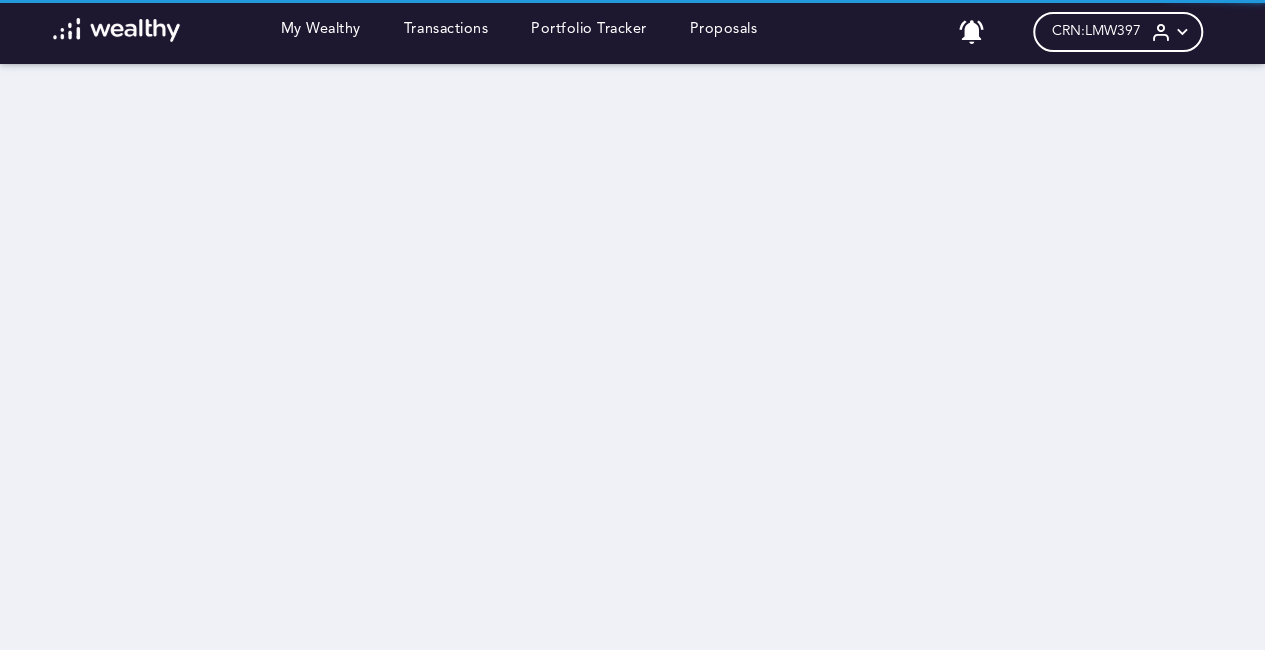 scroll, scrollTop: 0, scrollLeft: 0, axis: both 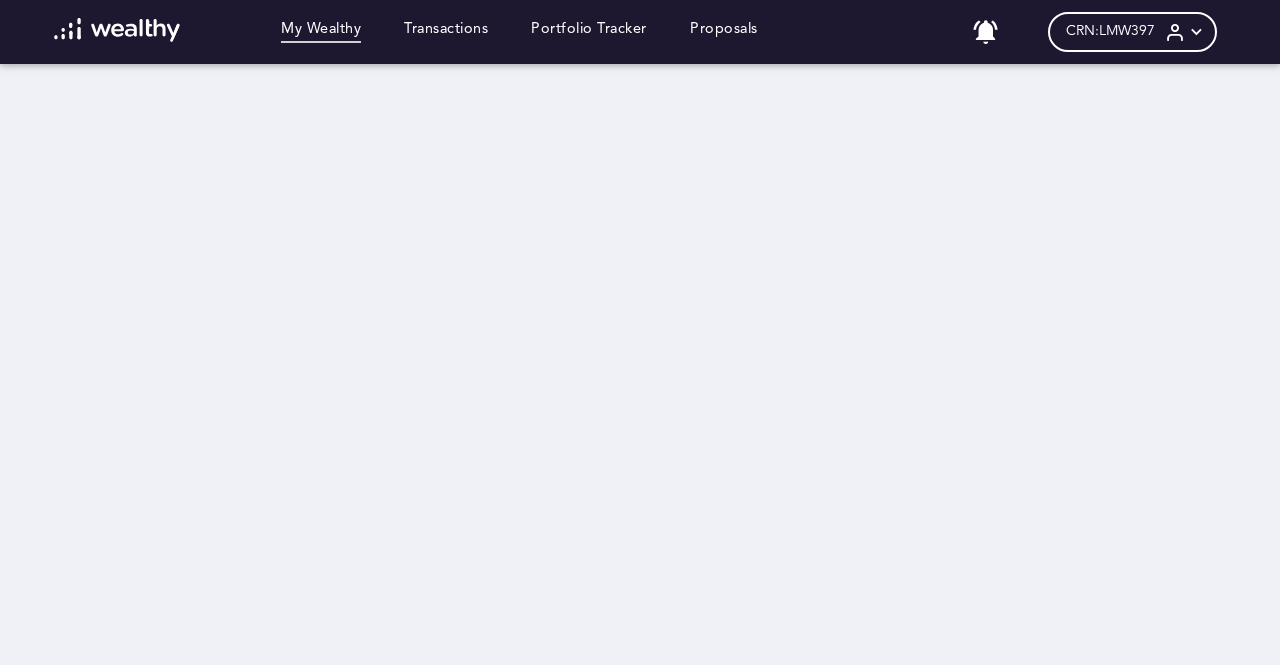 click on "My Wealthy" at bounding box center (321, 32) 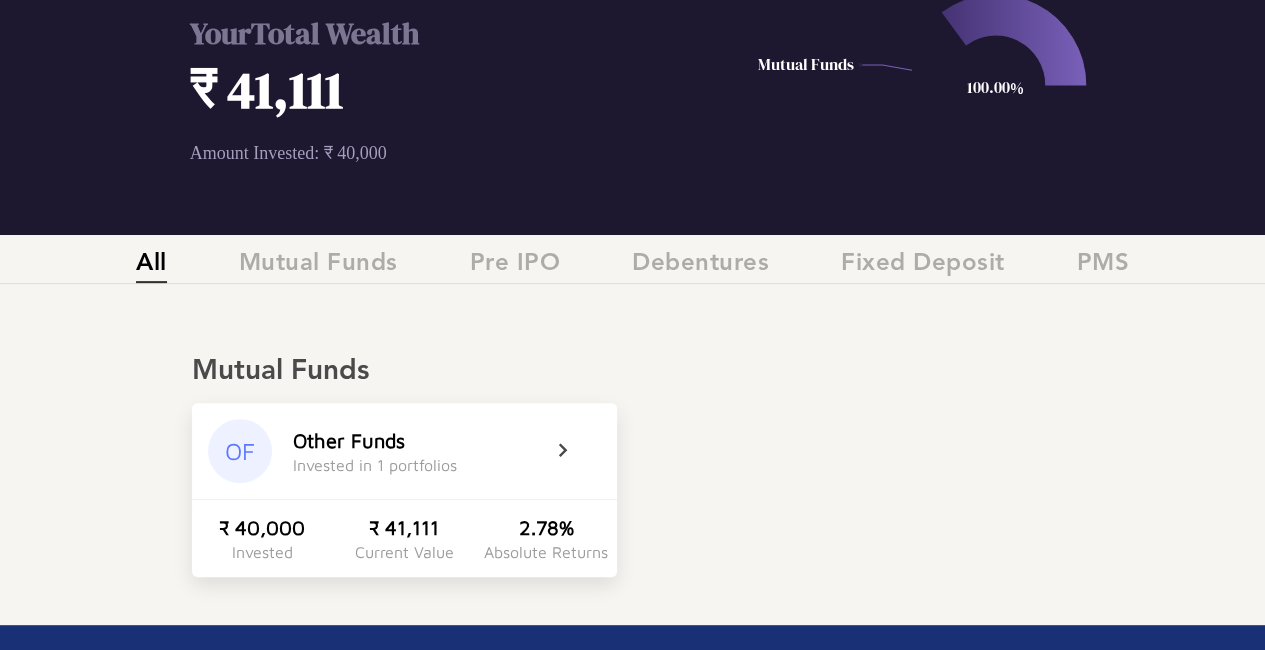 scroll, scrollTop: 300, scrollLeft: 0, axis: vertical 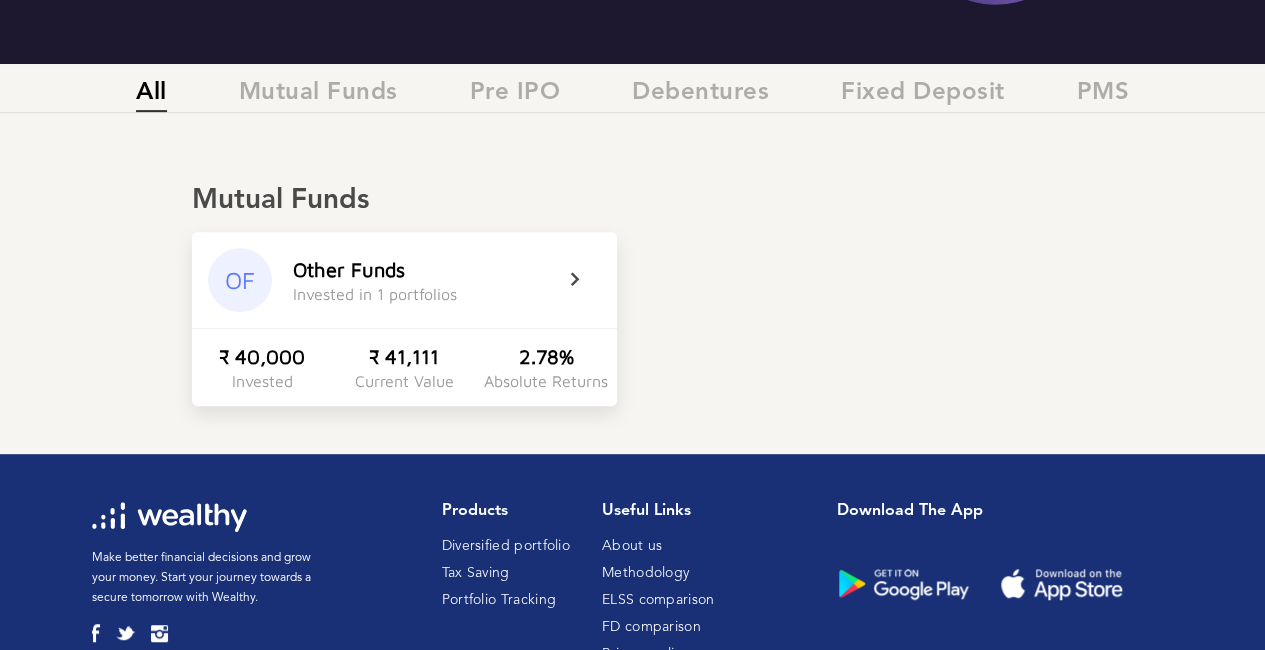 click on "Other Funds Invested in 1 portfolios" at bounding box center [422, 280] 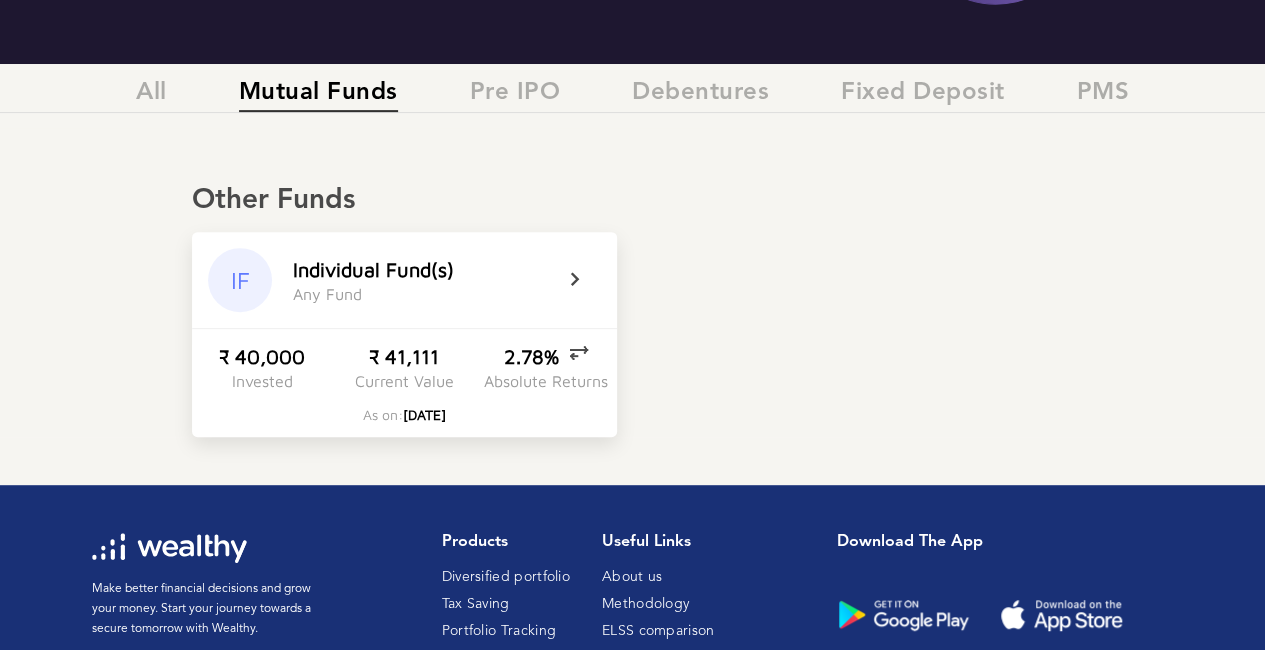 click on "I n d i v i d u a l   F u n d ( s ) A n y   F u n d" at bounding box center [422, 280] 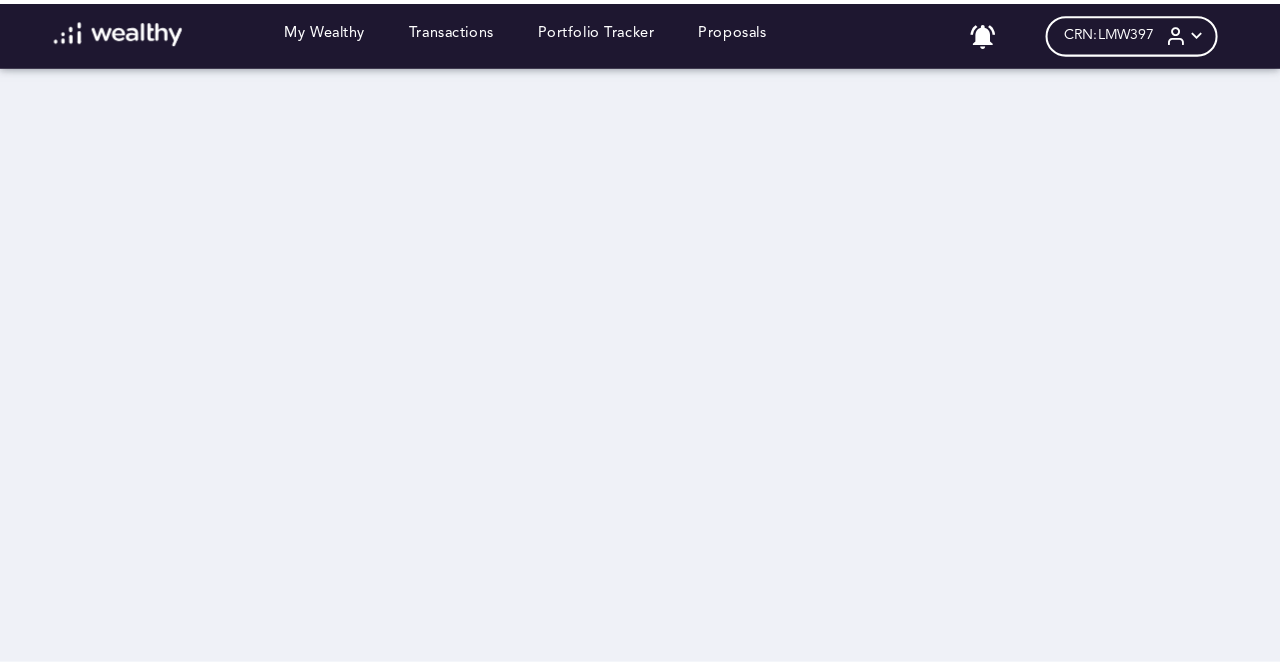 scroll, scrollTop: 0, scrollLeft: 0, axis: both 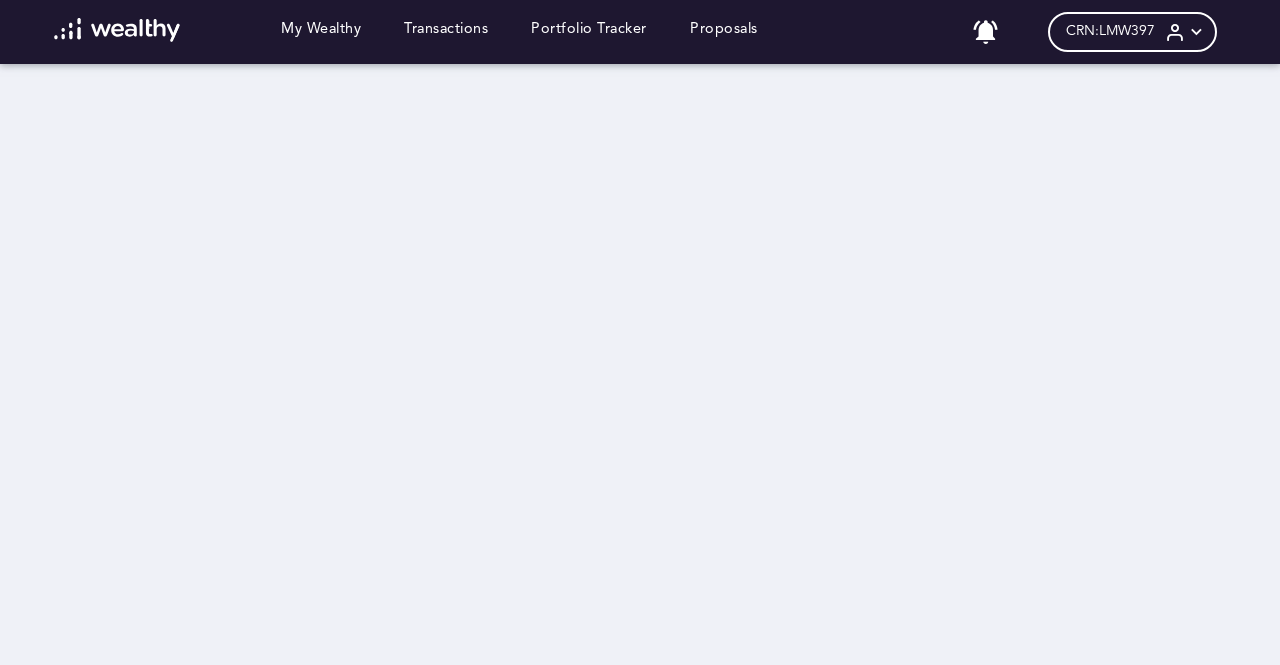 click on "Loading dashboard My Wealthy Transactions Portfolio Tracker Proposals No notifications CRN:  LMW397 [FIRST] [MIDDLE] [LAST] [EMAIL] Dashboard Profile Logout" at bounding box center [640, 332] 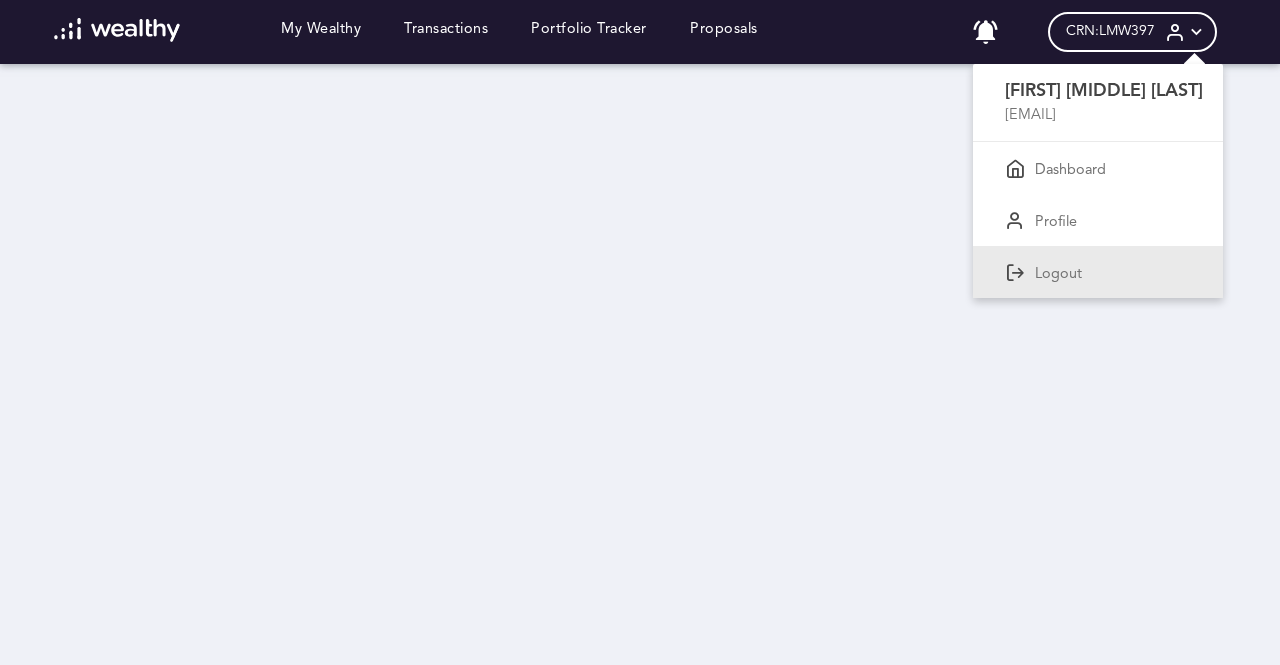click on "Logout" at bounding box center (1070, 171) 